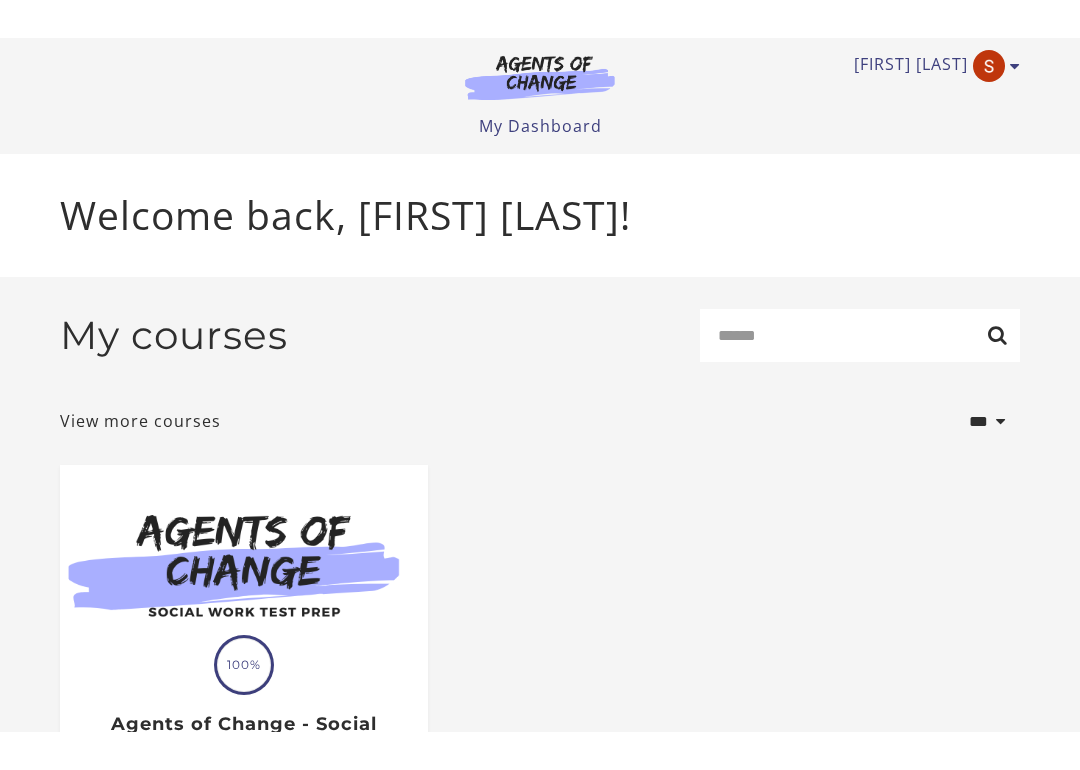 scroll, scrollTop: 0, scrollLeft: 0, axis: both 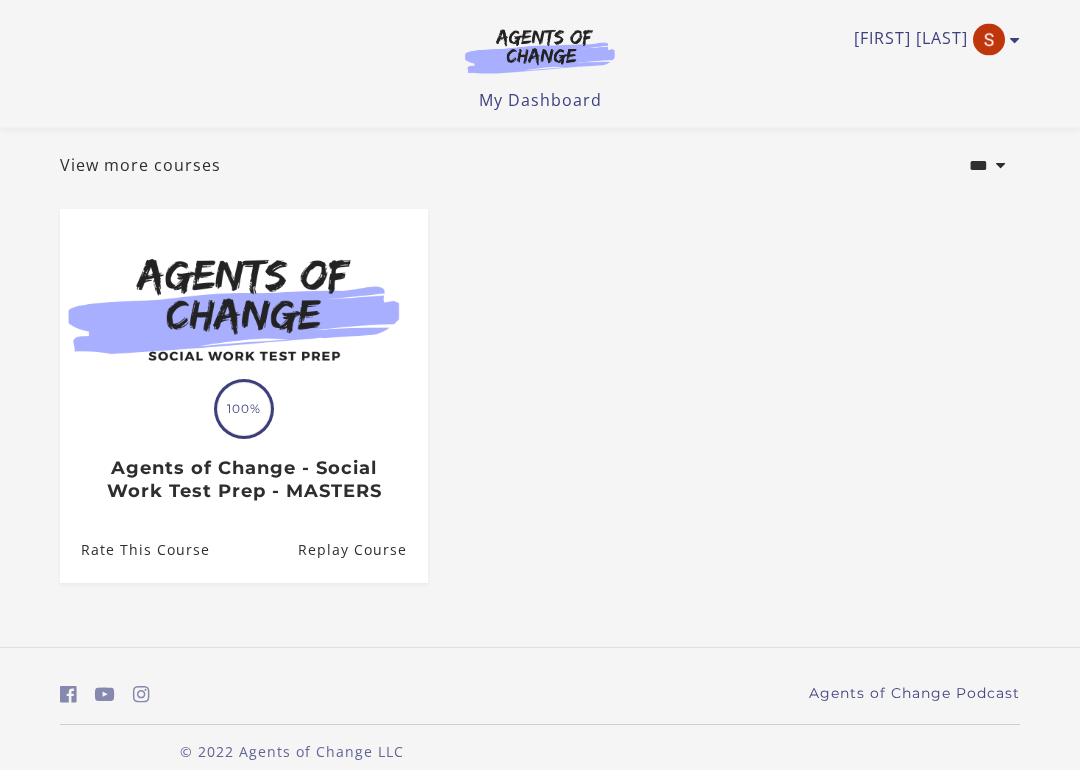 click on "Replay Course" at bounding box center [363, 551] 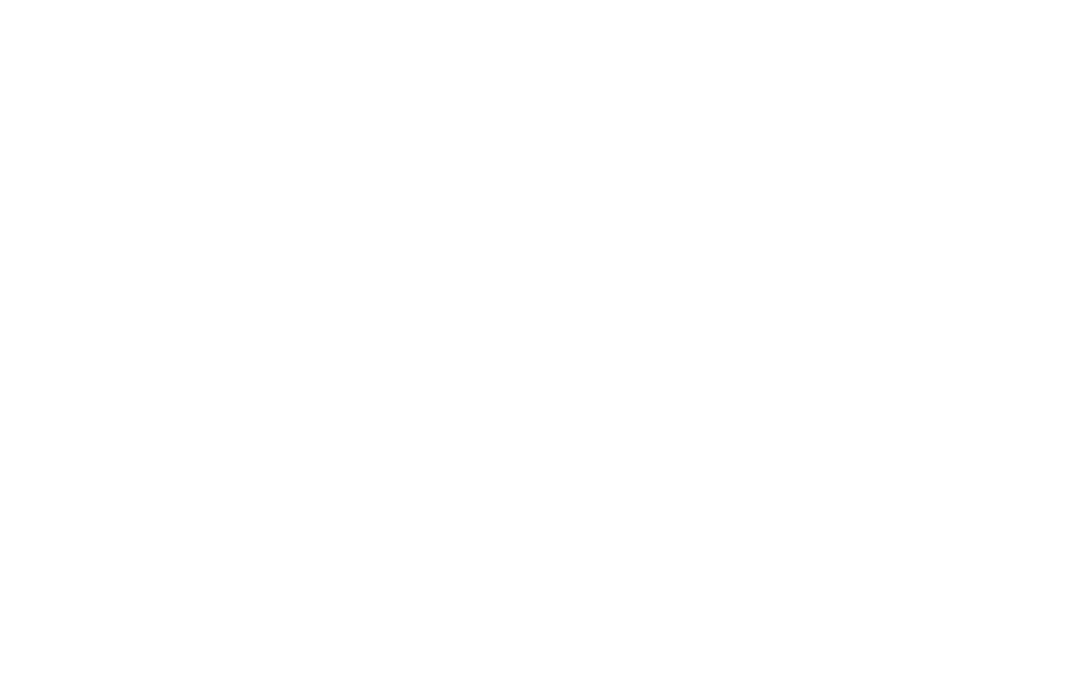 scroll, scrollTop: 0, scrollLeft: 0, axis: both 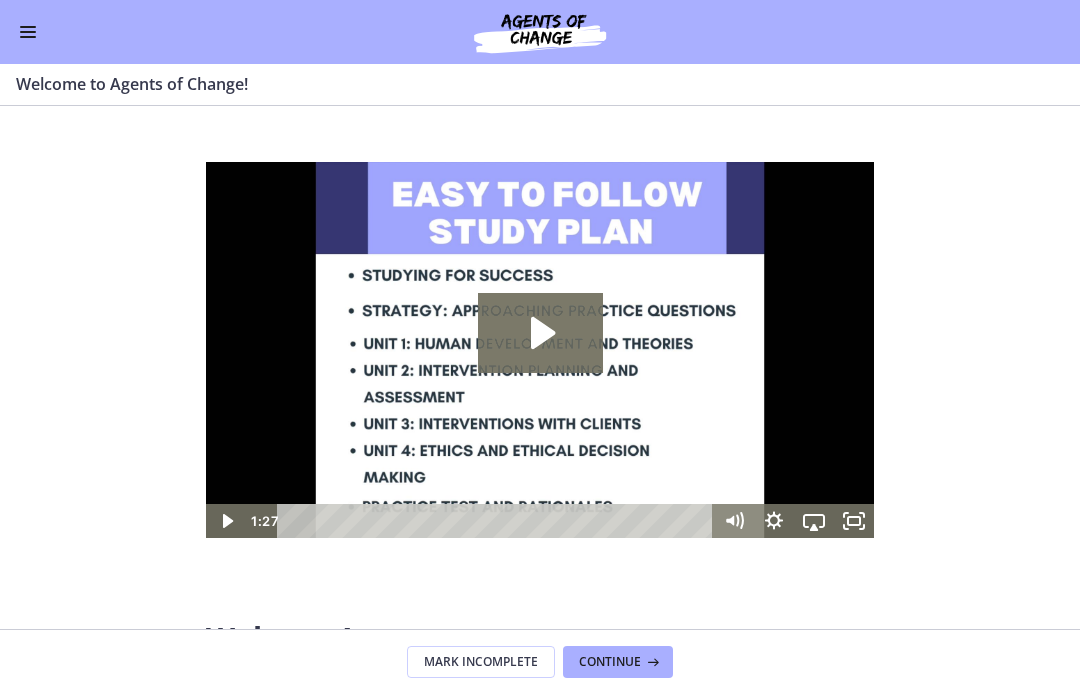click 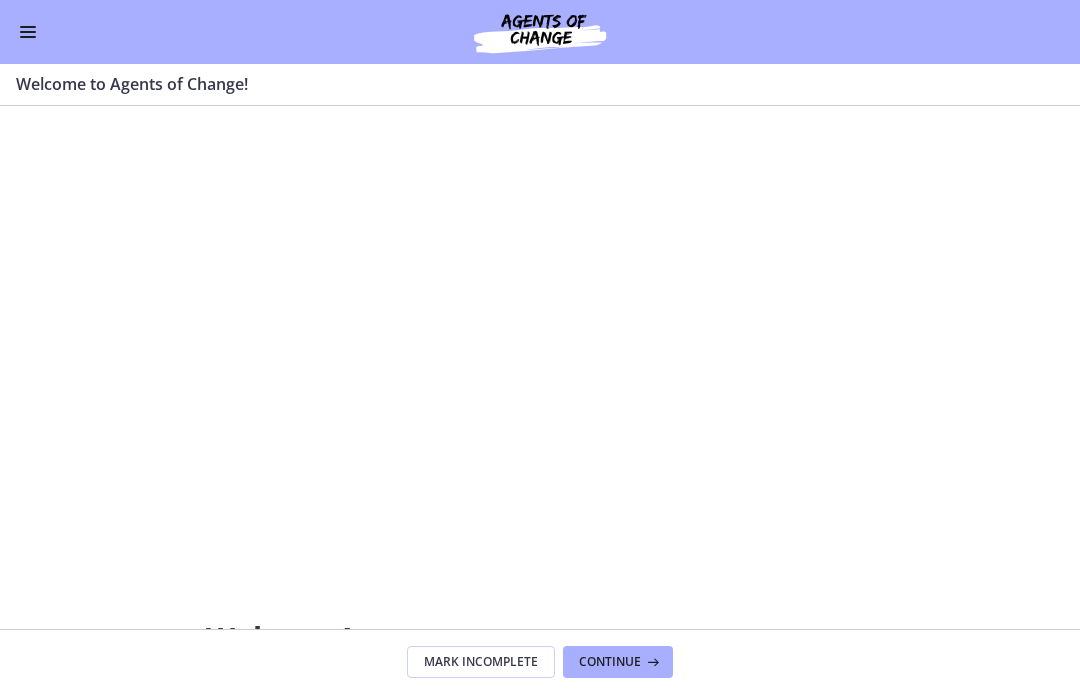 click on "Continue" at bounding box center [618, 662] 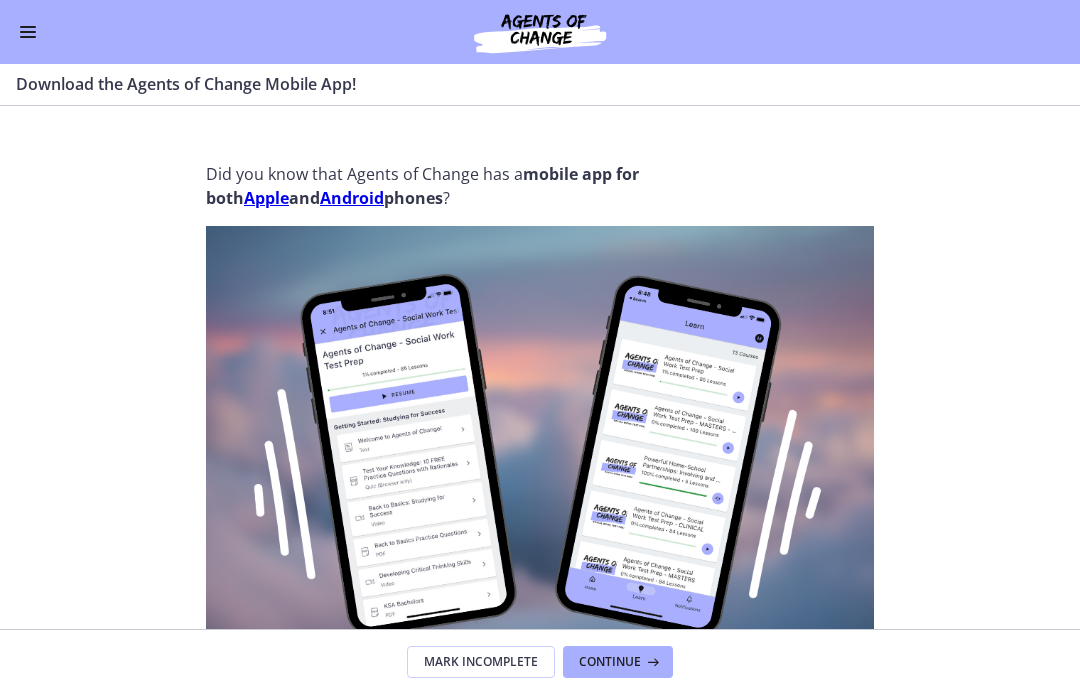 click on "Continue" at bounding box center (610, 662) 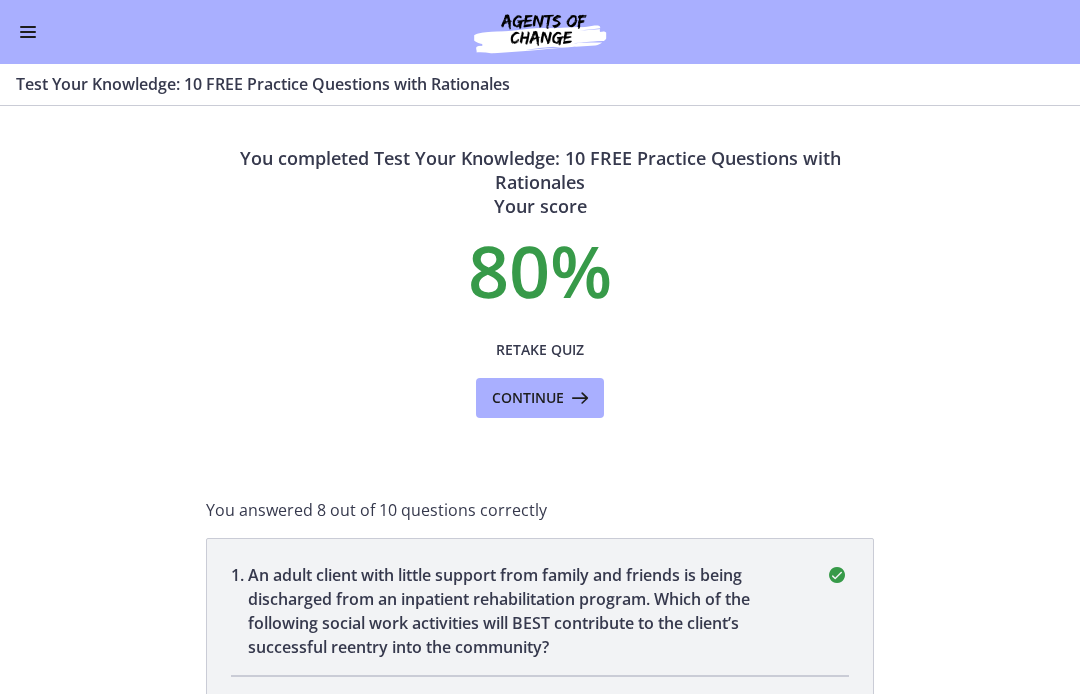 scroll, scrollTop: 0, scrollLeft: 0, axis: both 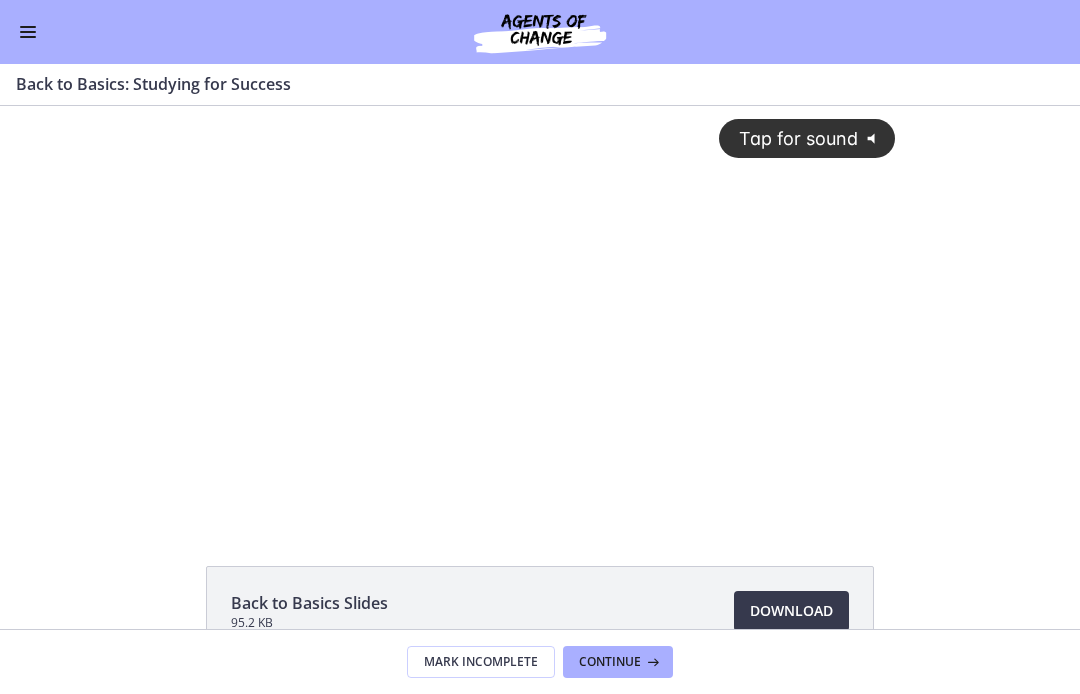 click on "Download
Opens in a new window" at bounding box center [791, 611] 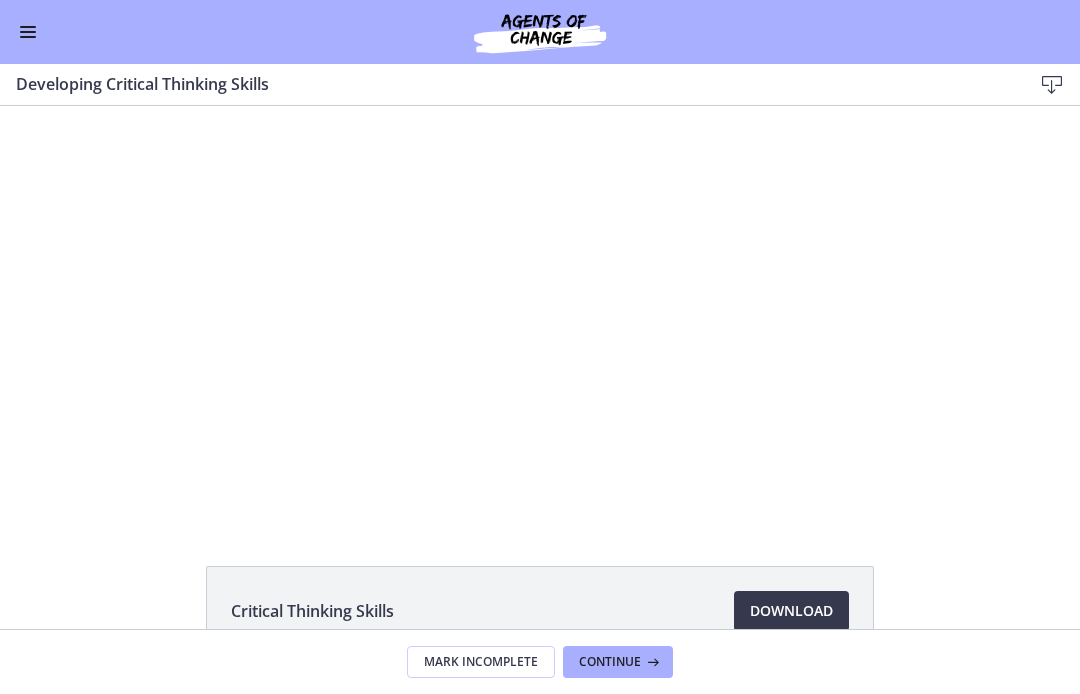 scroll, scrollTop: 0, scrollLeft: 0, axis: both 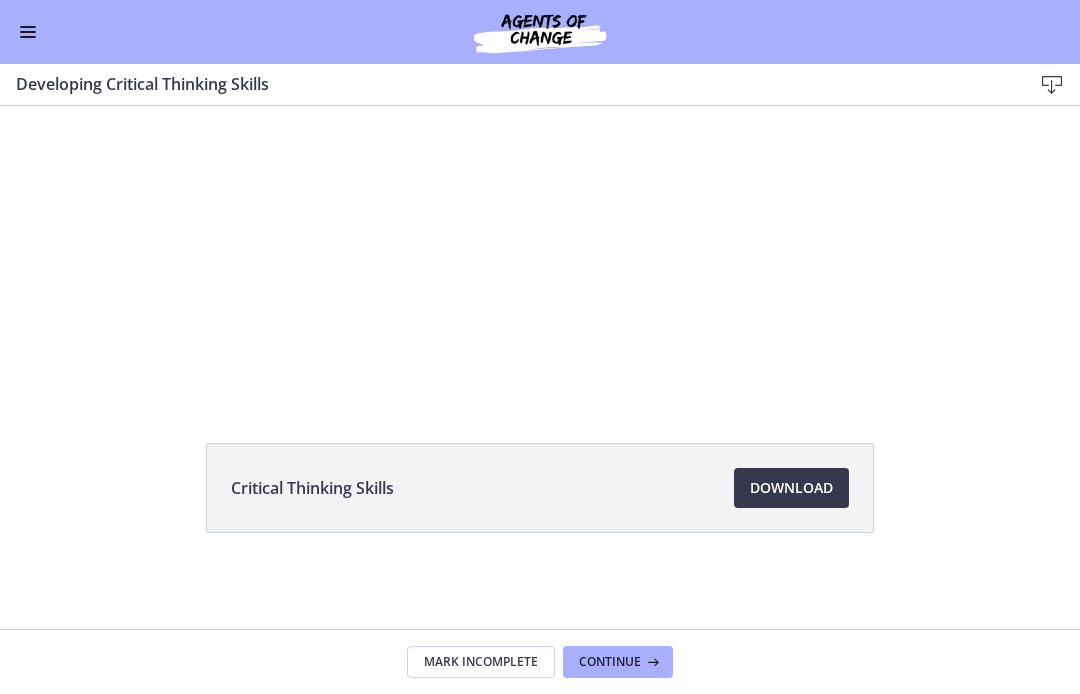 click on "Download
Opens in a new window" at bounding box center (791, 488) 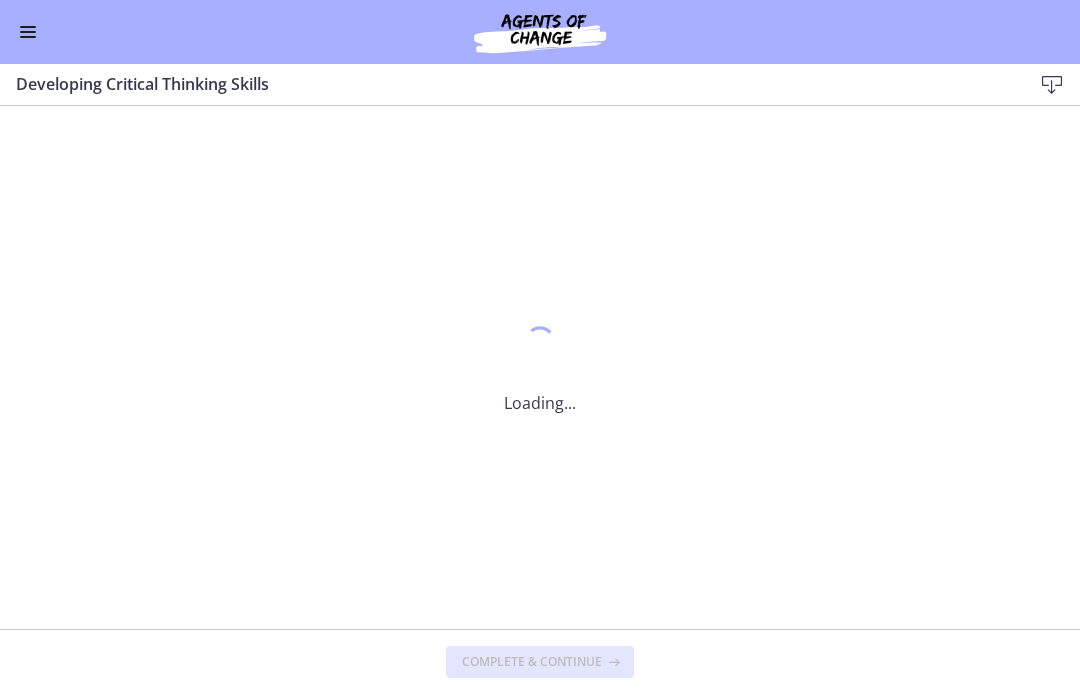 scroll, scrollTop: 0, scrollLeft: 0, axis: both 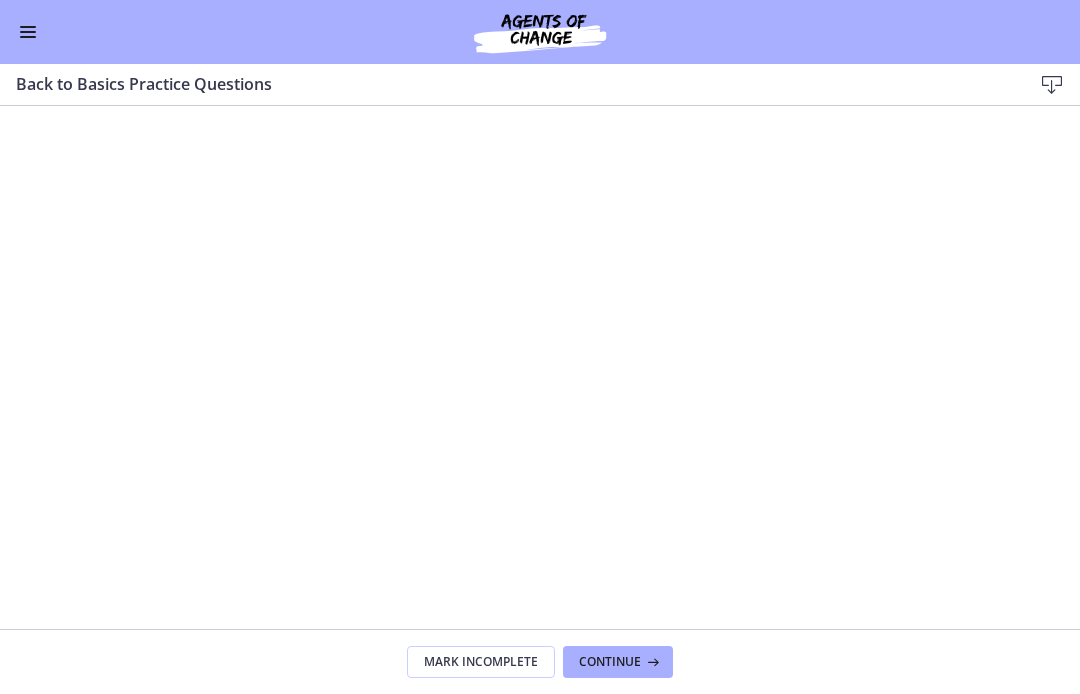 click on "Continue" at bounding box center [618, 662] 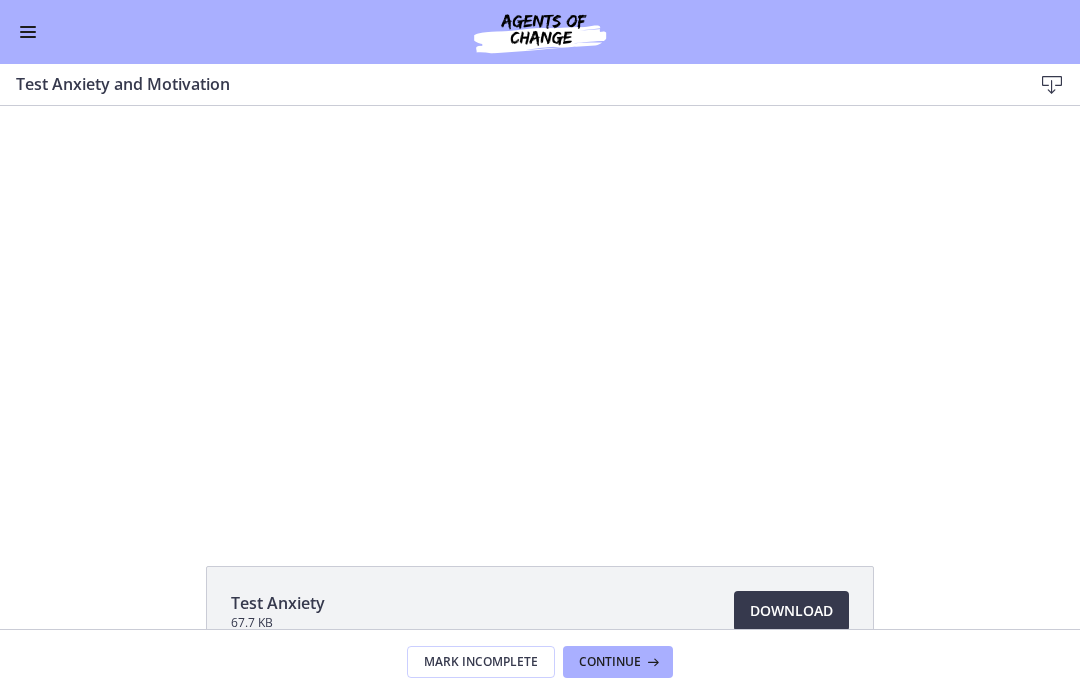 scroll, scrollTop: 0, scrollLeft: 0, axis: both 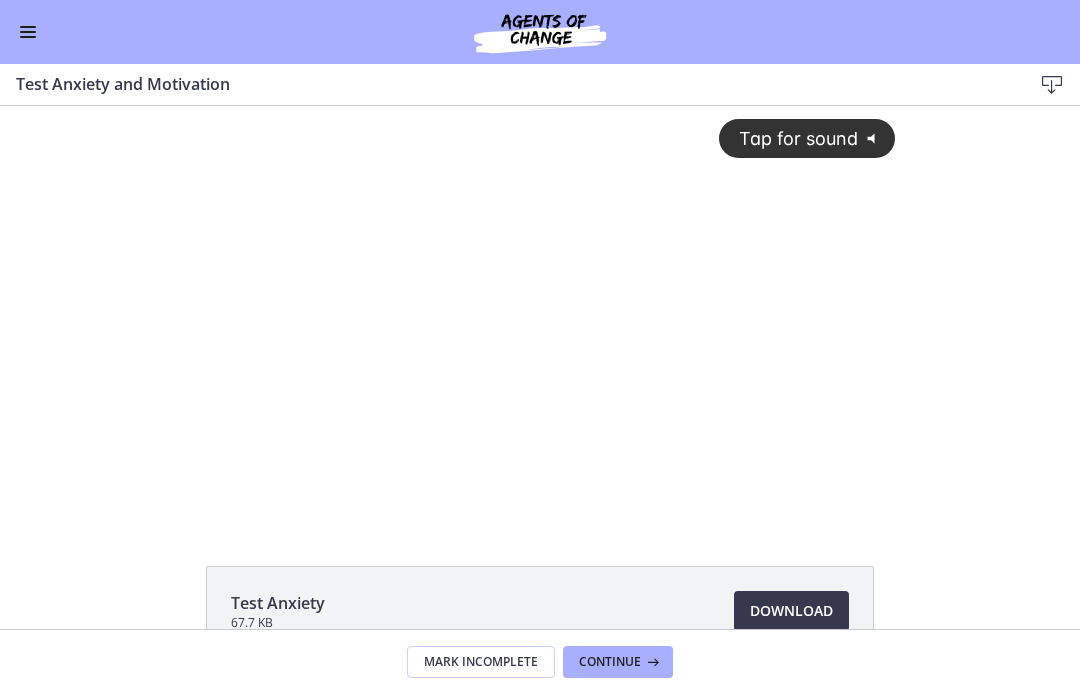click on "Continue" at bounding box center (618, 662) 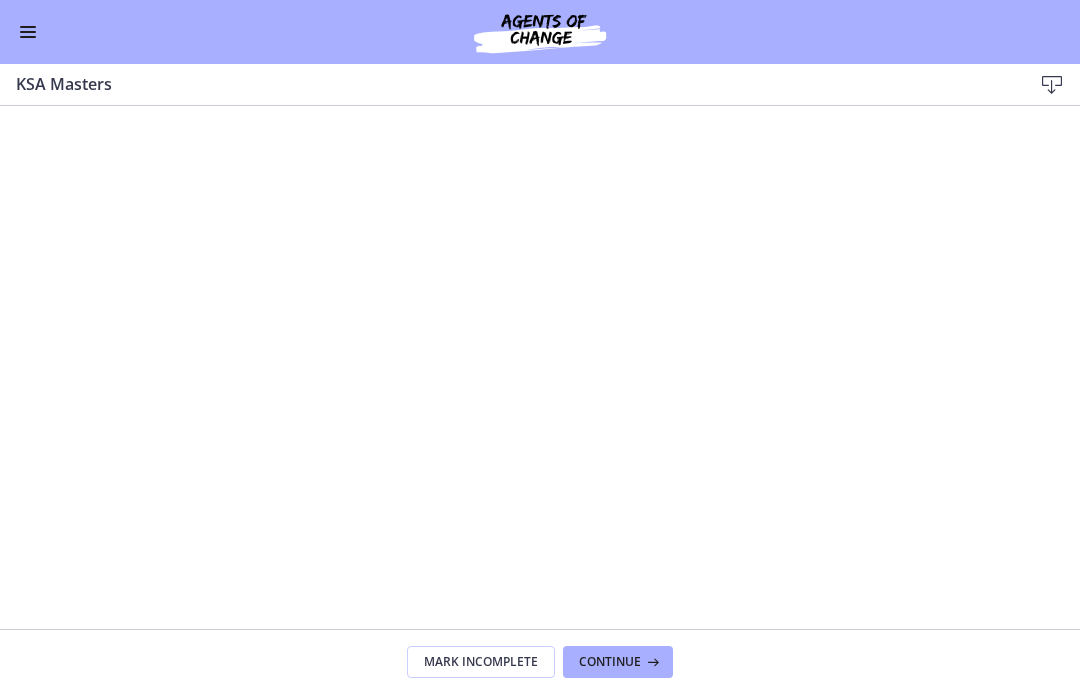 click on "Continue" at bounding box center [618, 662] 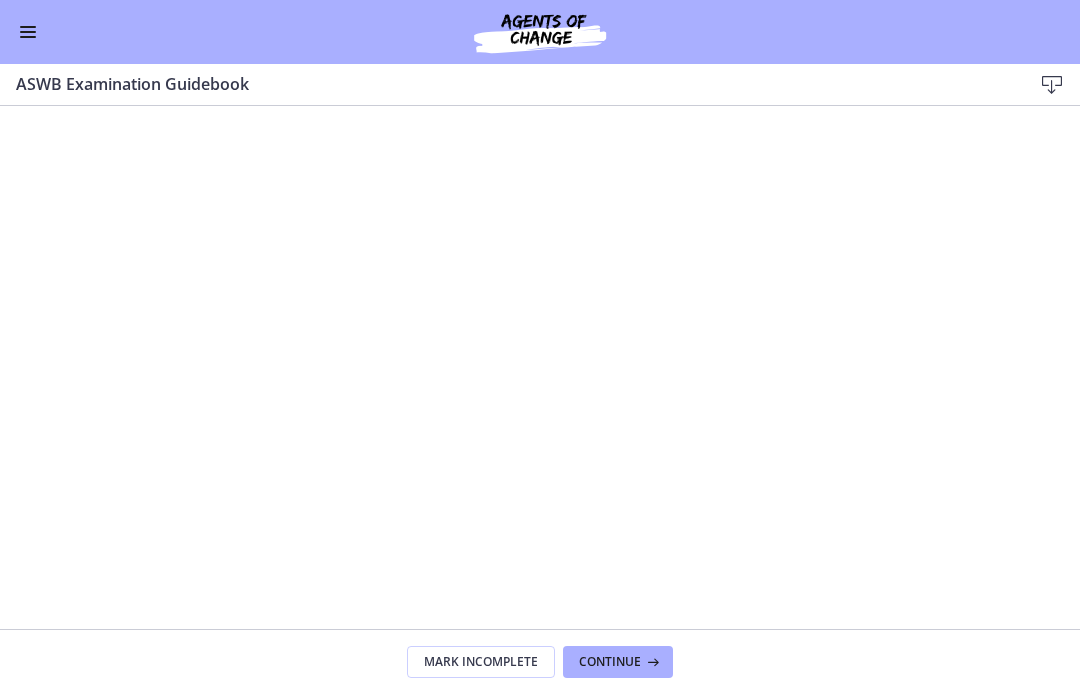 click on "Continue" at bounding box center (618, 662) 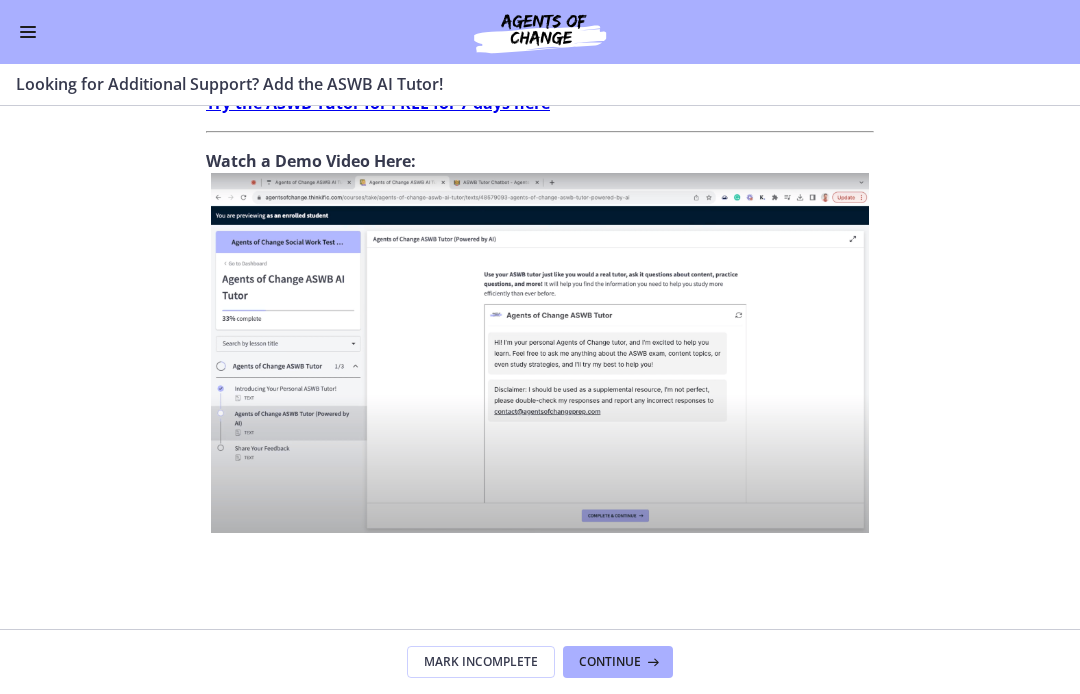 scroll, scrollTop: 828, scrollLeft: 0, axis: vertical 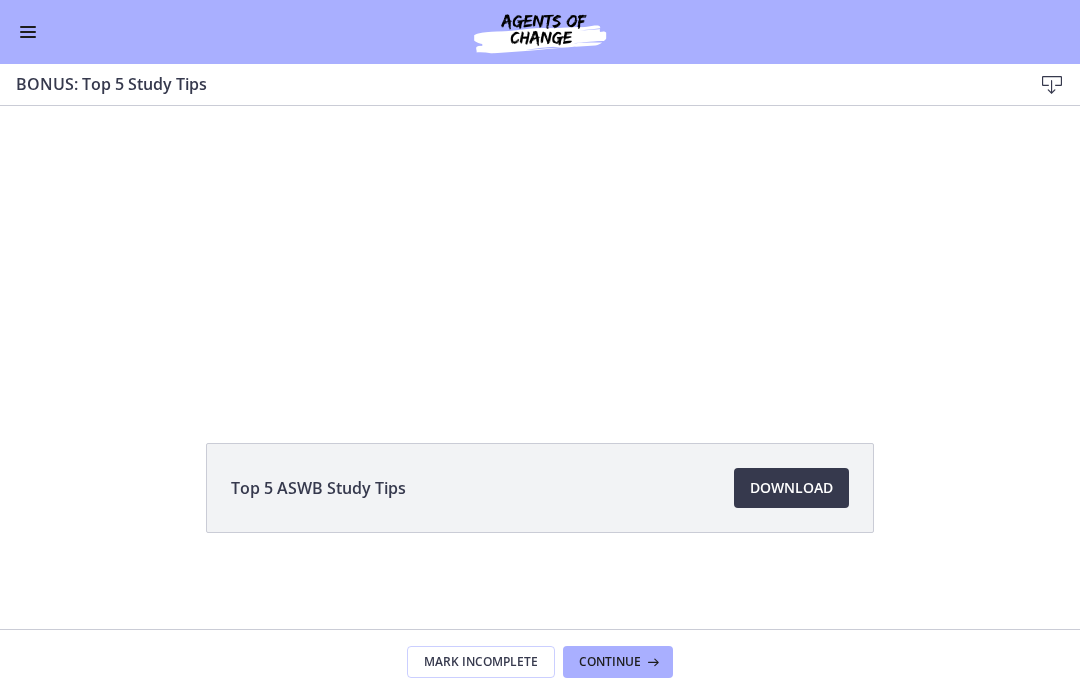 click on "Continue" at bounding box center [610, 662] 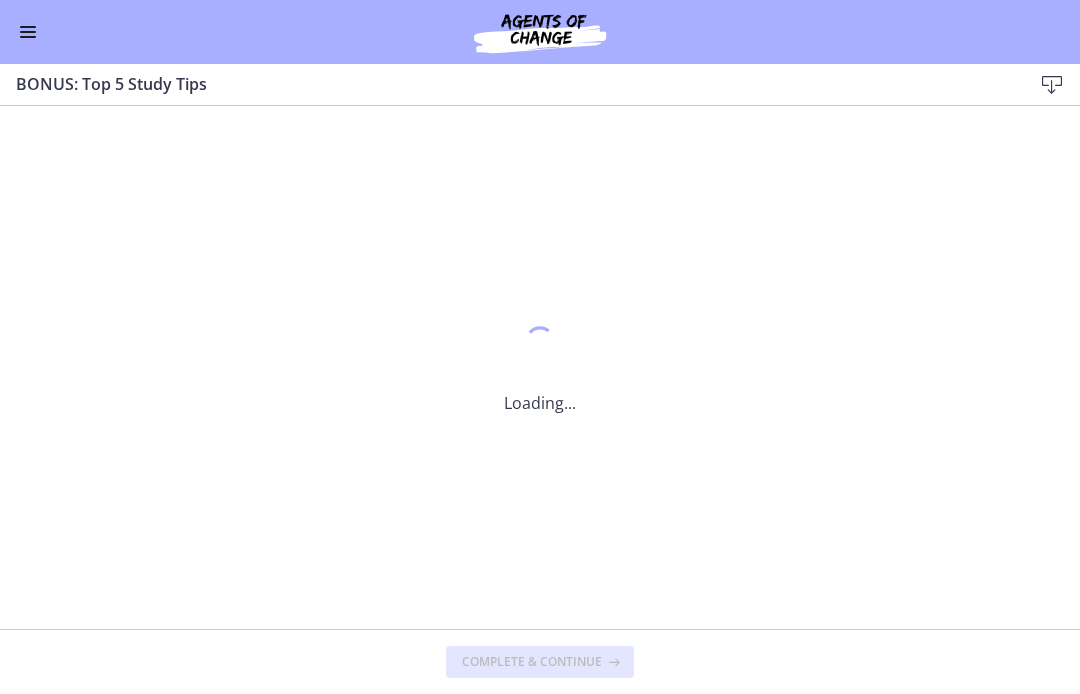 scroll, scrollTop: 0, scrollLeft: 0, axis: both 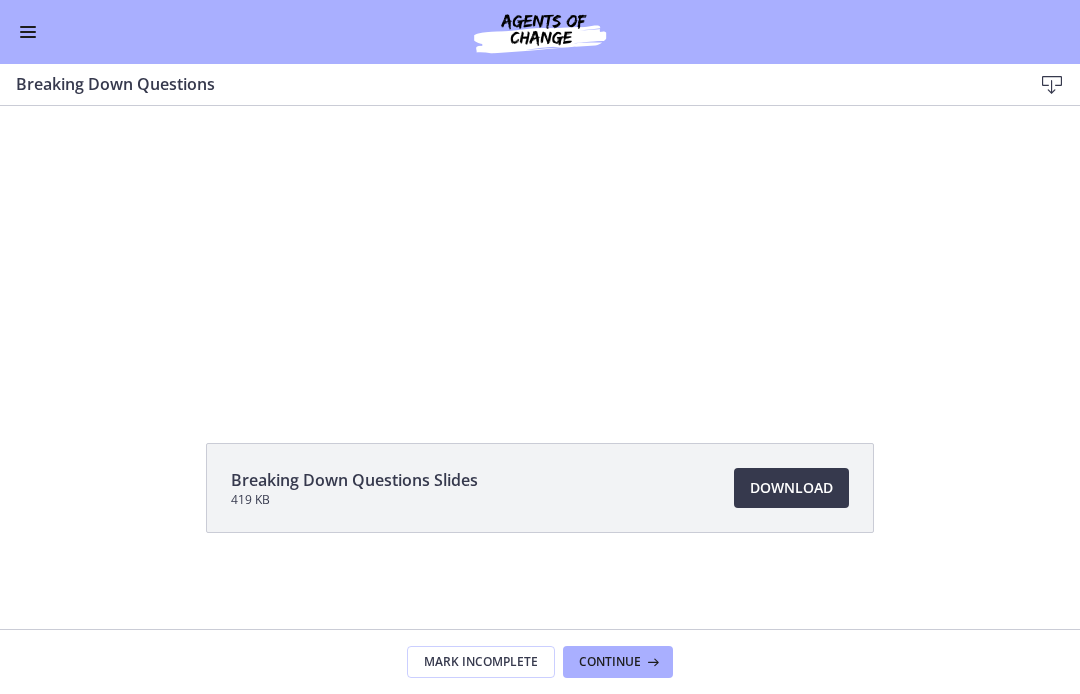 click on "Download
Opens in a new window" at bounding box center (791, 488) 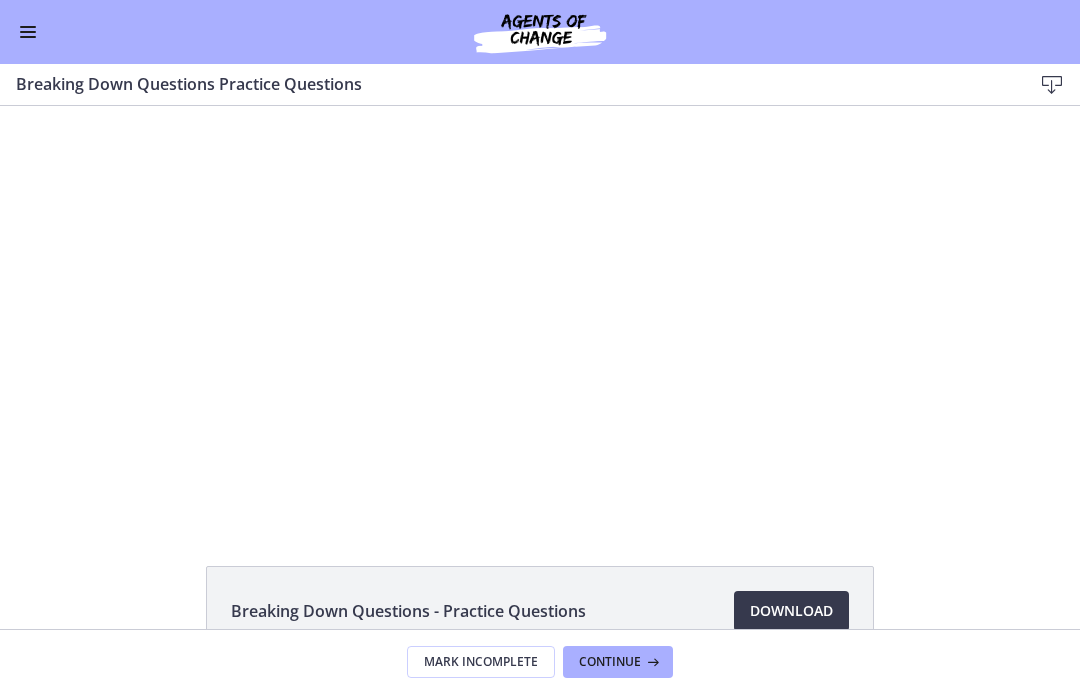click on "Continue" at bounding box center [610, 662] 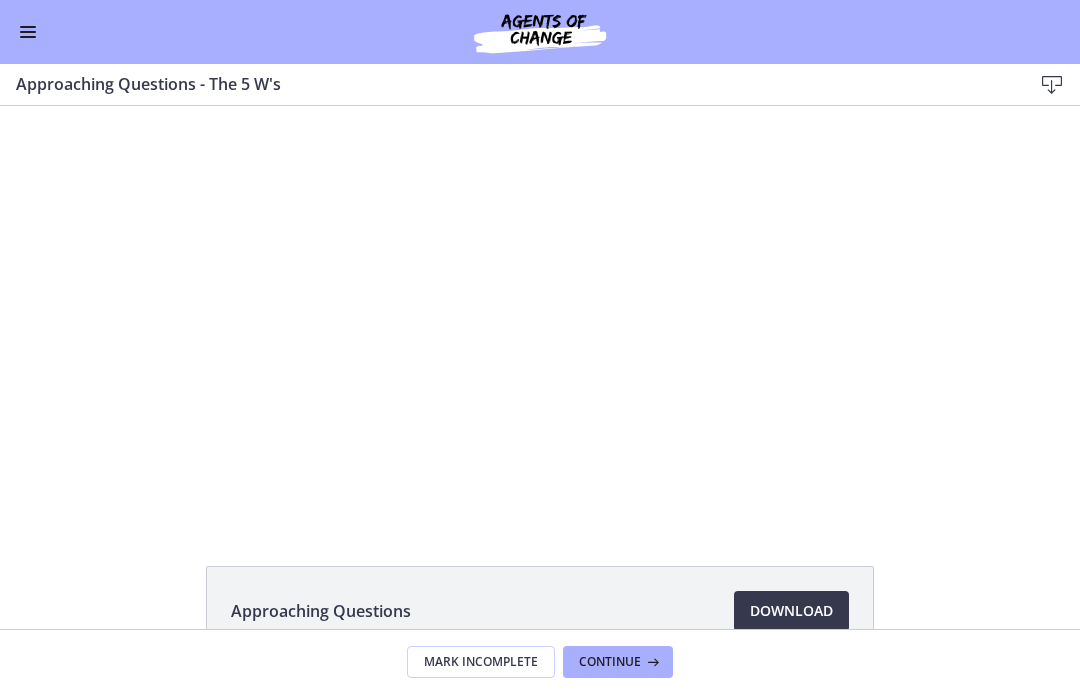 scroll, scrollTop: 0, scrollLeft: 0, axis: both 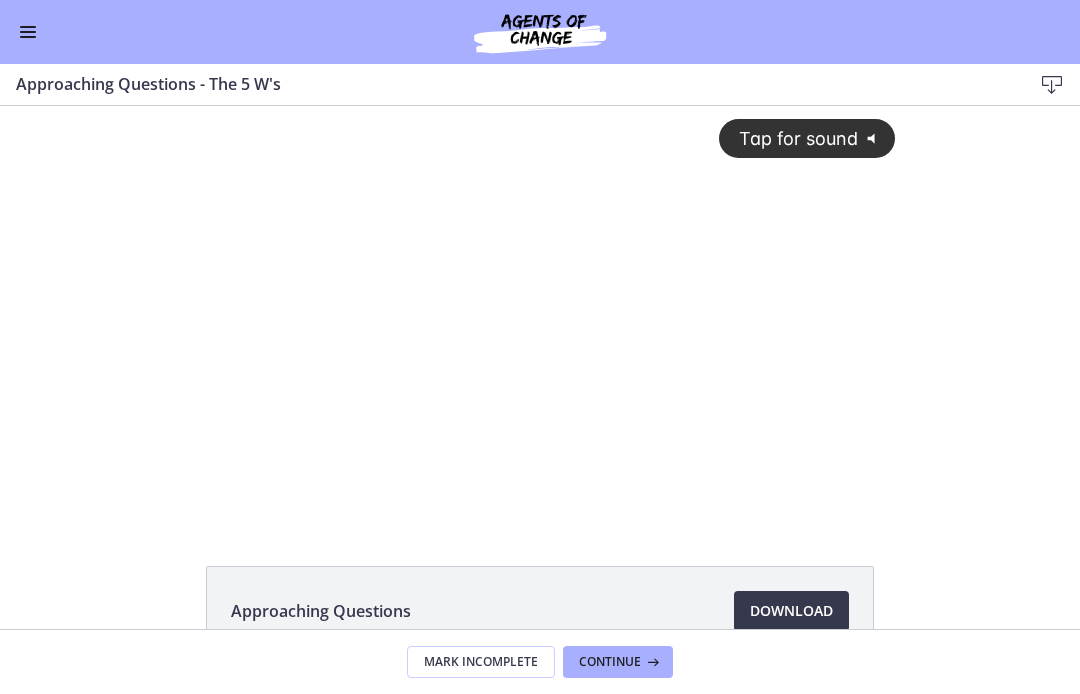 click on "Continue" at bounding box center (610, 662) 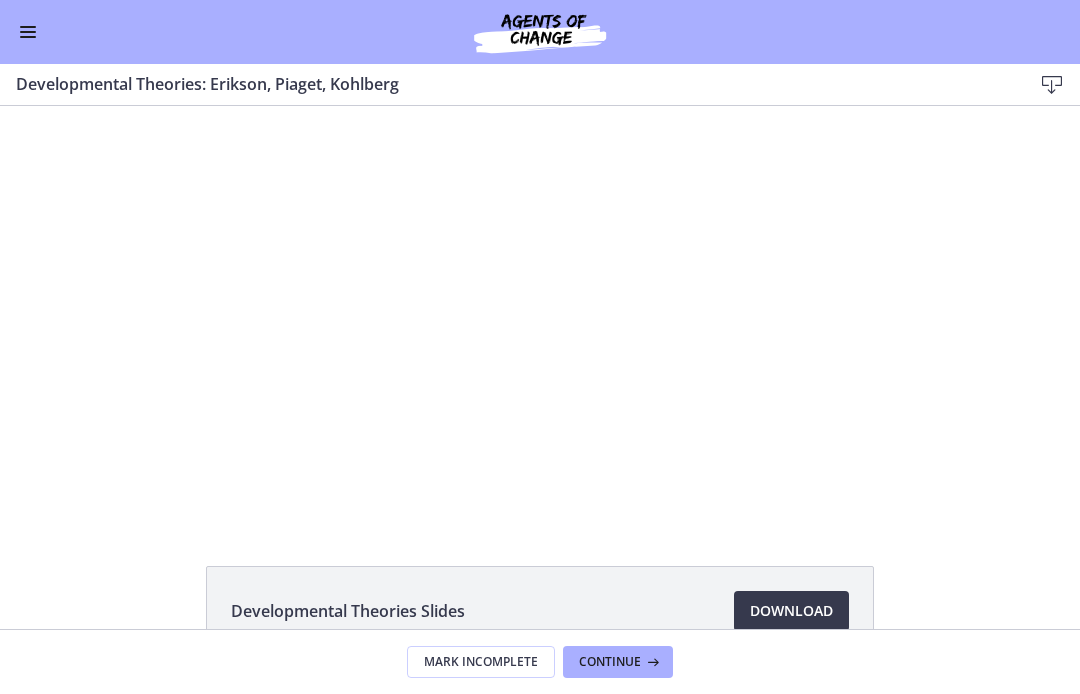 scroll, scrollTop: 0, scrollLeft: 0, axis: both 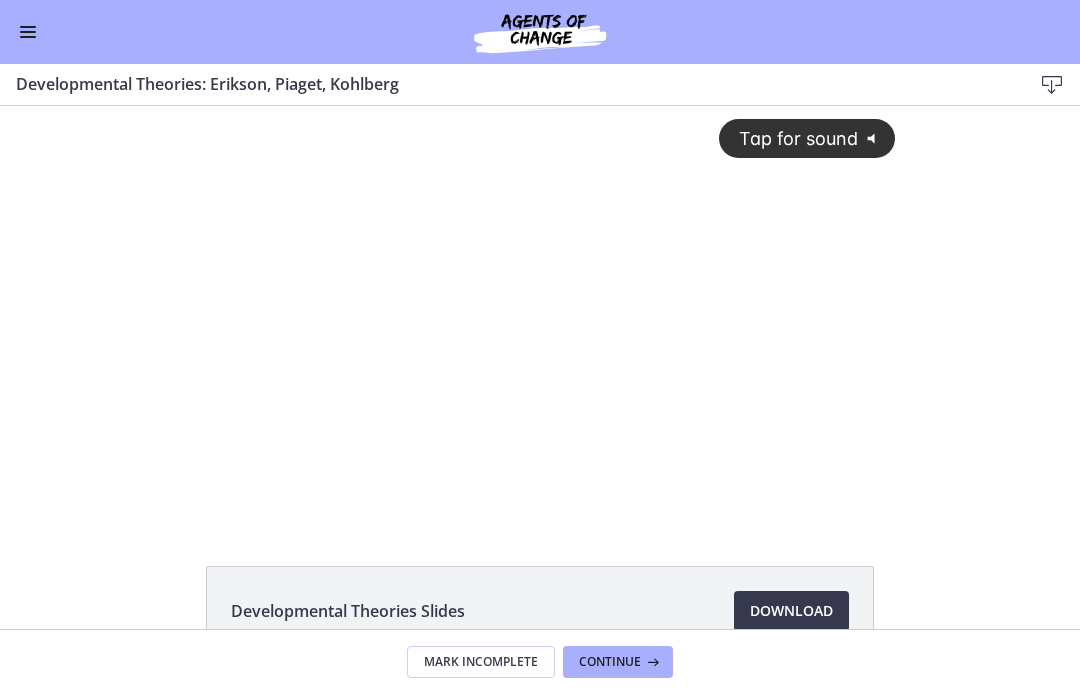click on "Tap for sound" at bounding box center (789, 138) 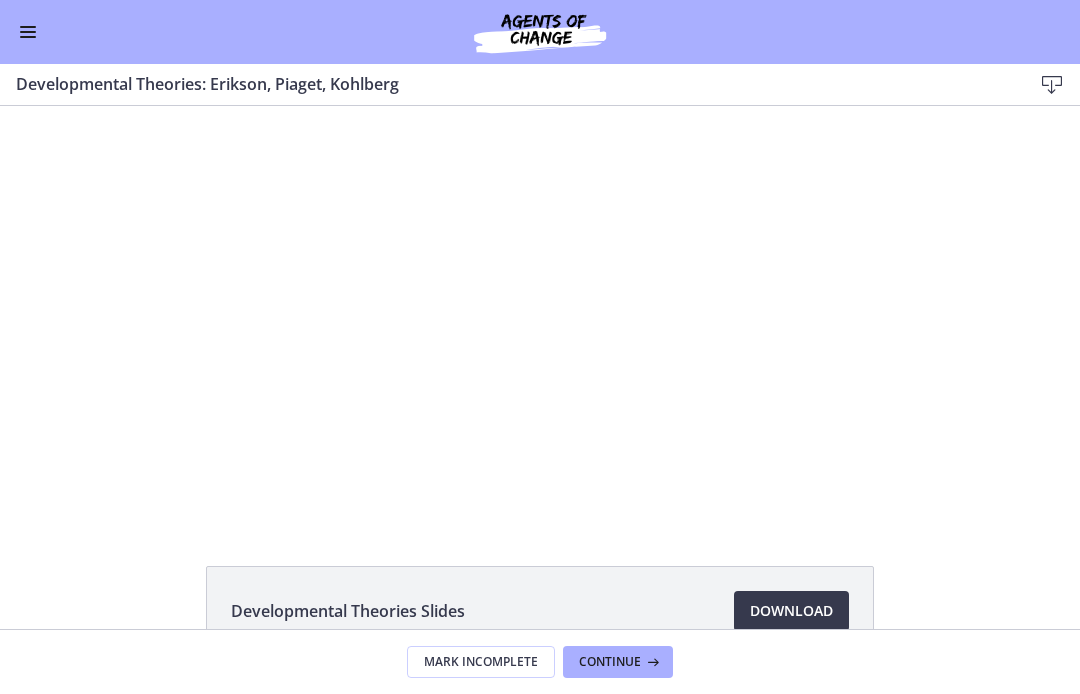 click on "Continue" at bounding box center [618, 662] 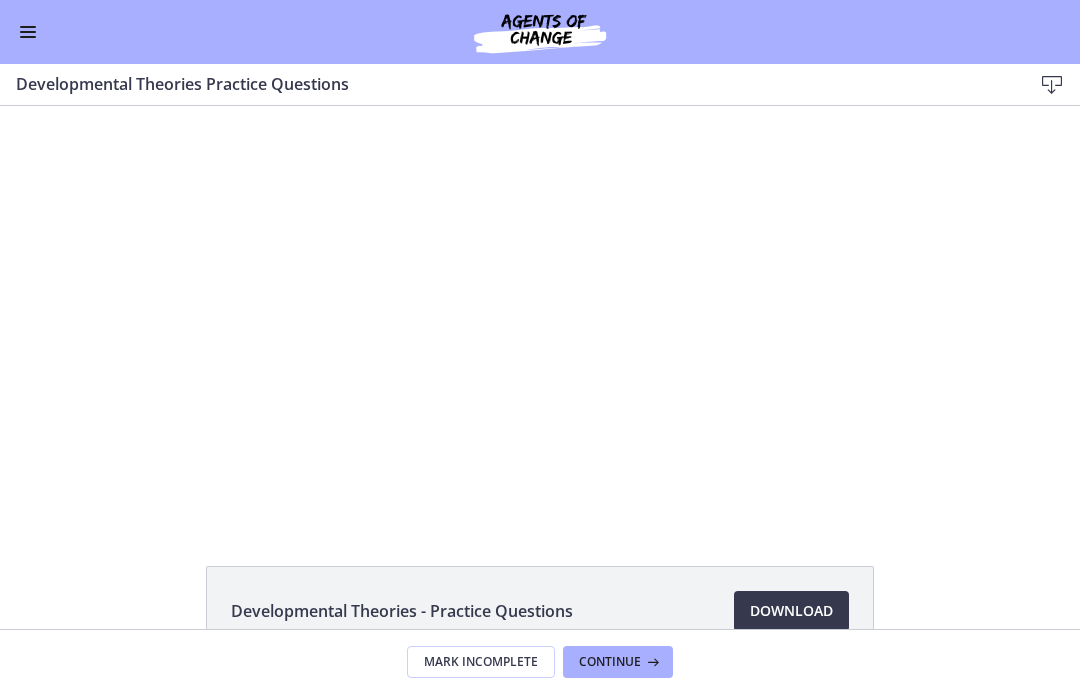scroll, scrollTop: 0, scrollLeft: 0, axis: both 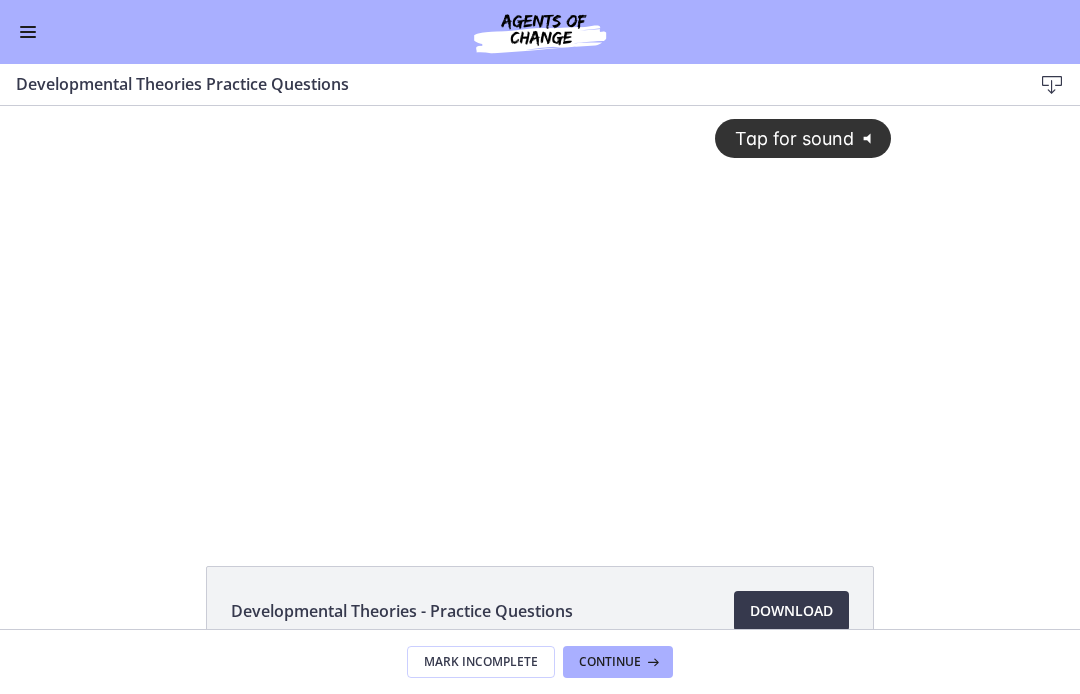 click on "Download
Opens in a new window" at bounding box center [791, 611] 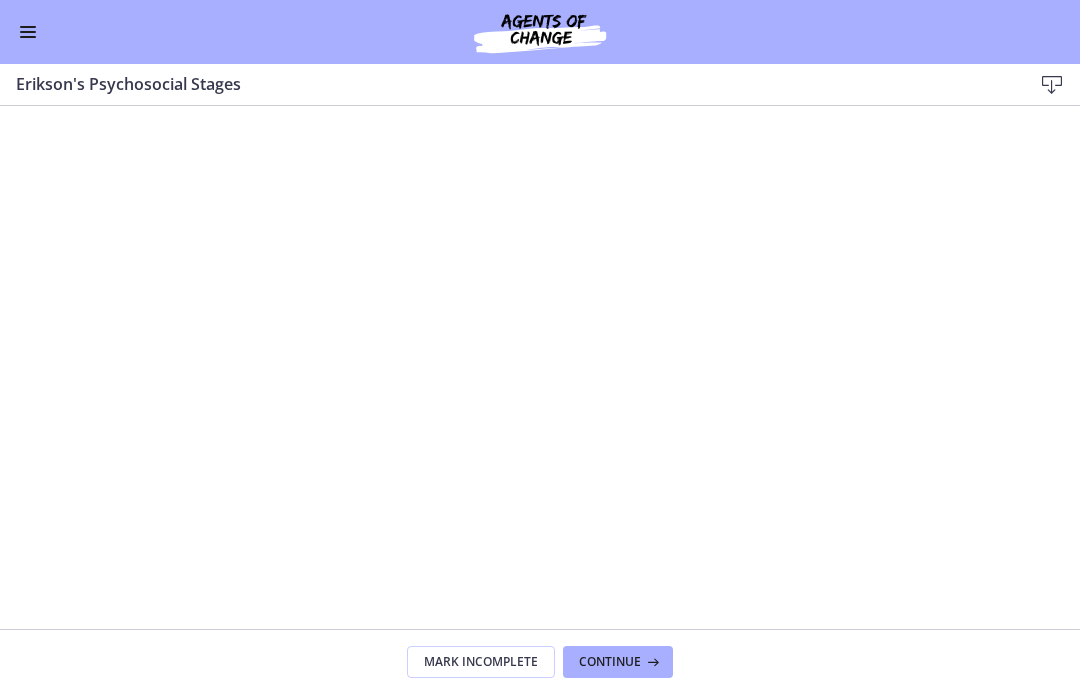 click on "Continue" at bounding box center (610, 662) 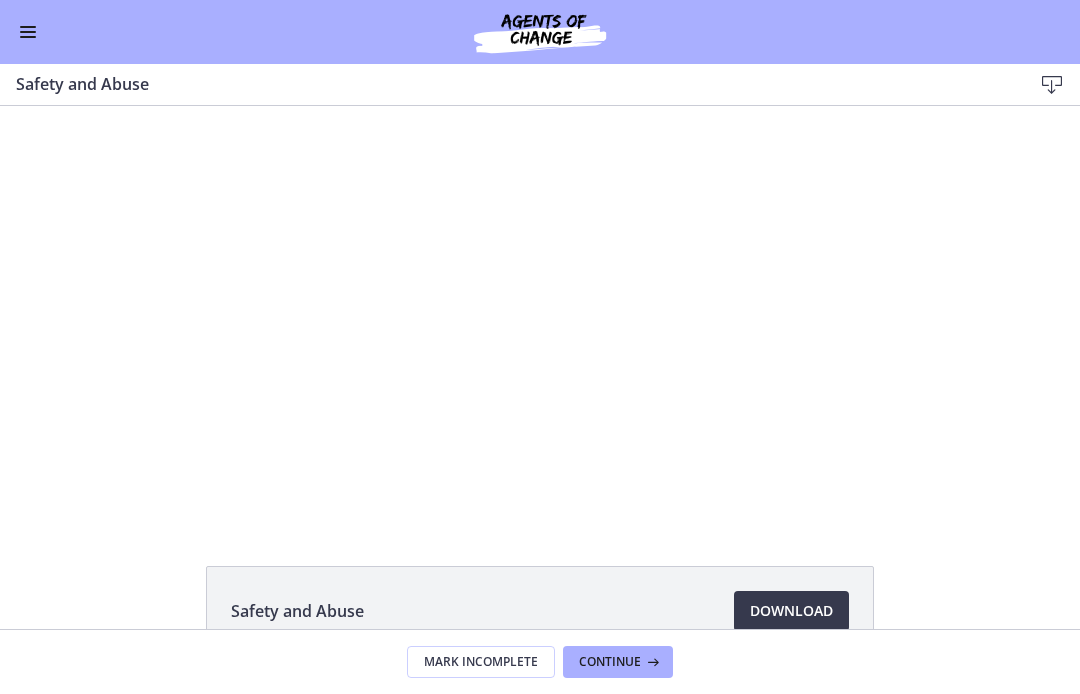 scroll, scrollTop: 0, scrollLeft: 0, axis: both 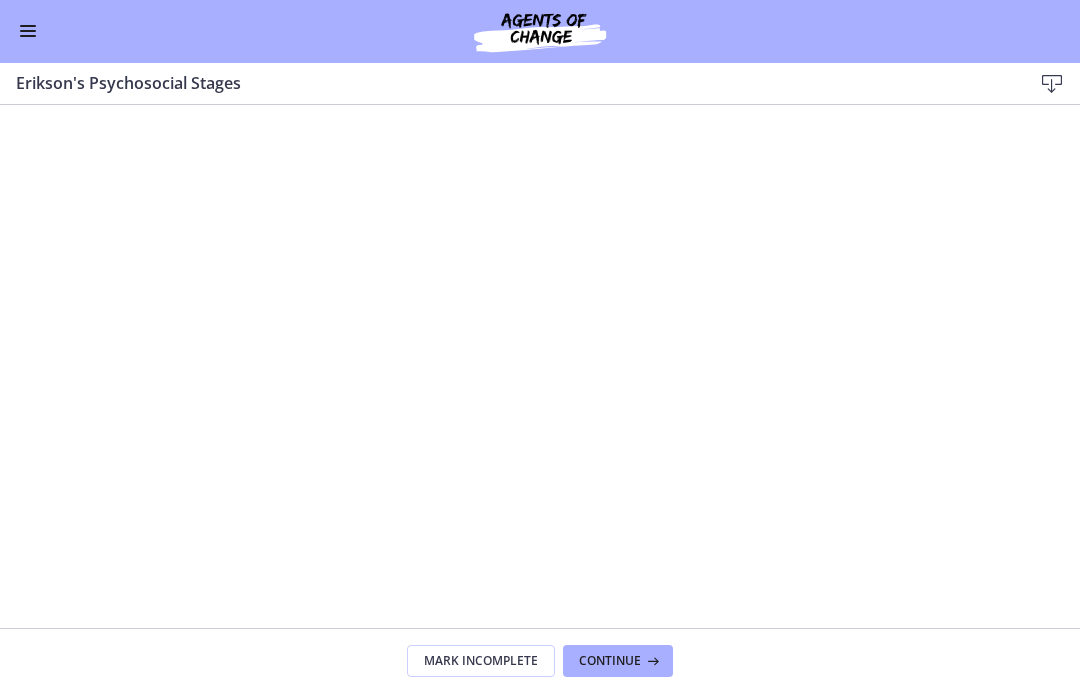 click on "Continue" at bounding box center [618, 662] 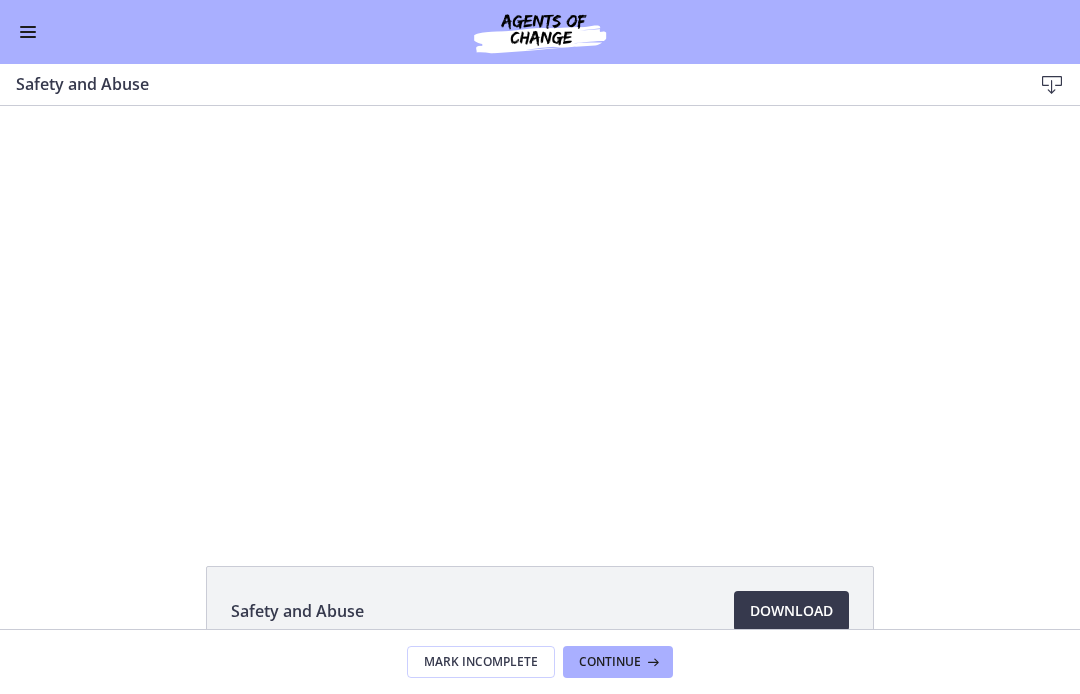 scroll, scrollTop: 0, scrollLeft: 0, axis: both 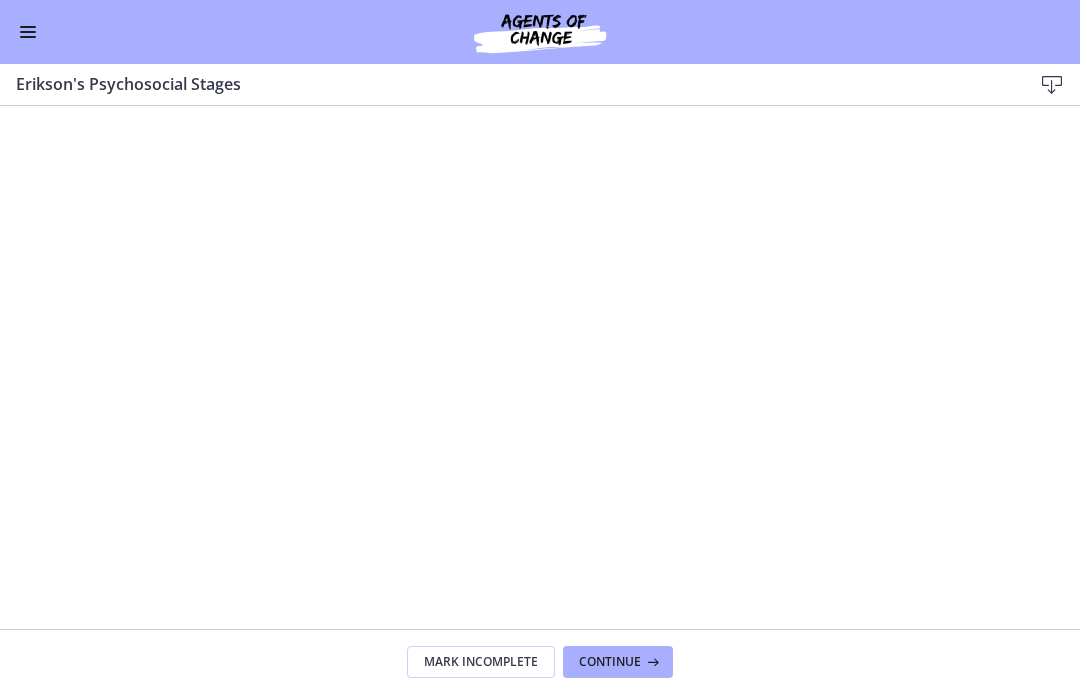 click at bounding box center [1052, 85] 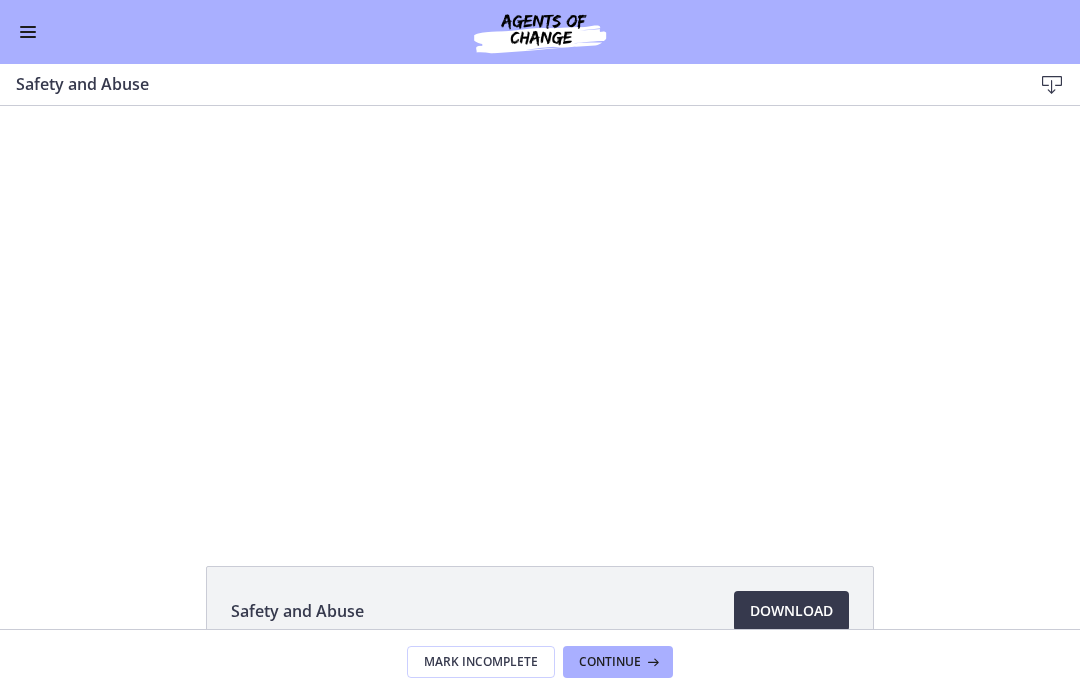 scroll, scrollTop: 0, scrollLeft: 0, axis: both 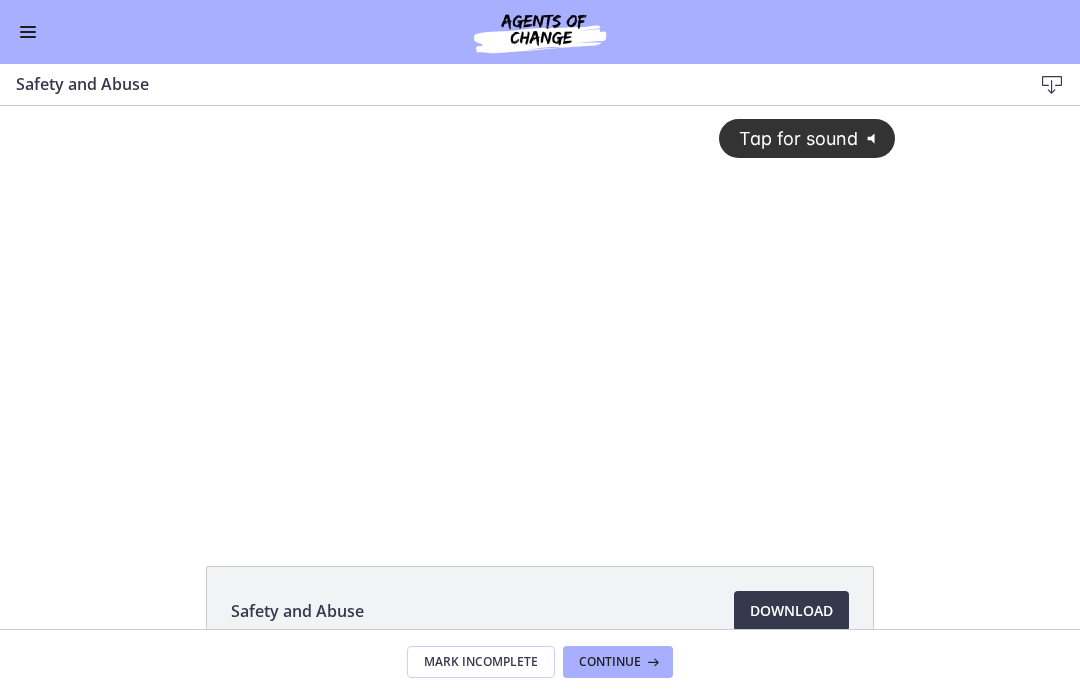 click on "Continue" at bounding box center (610, 662) 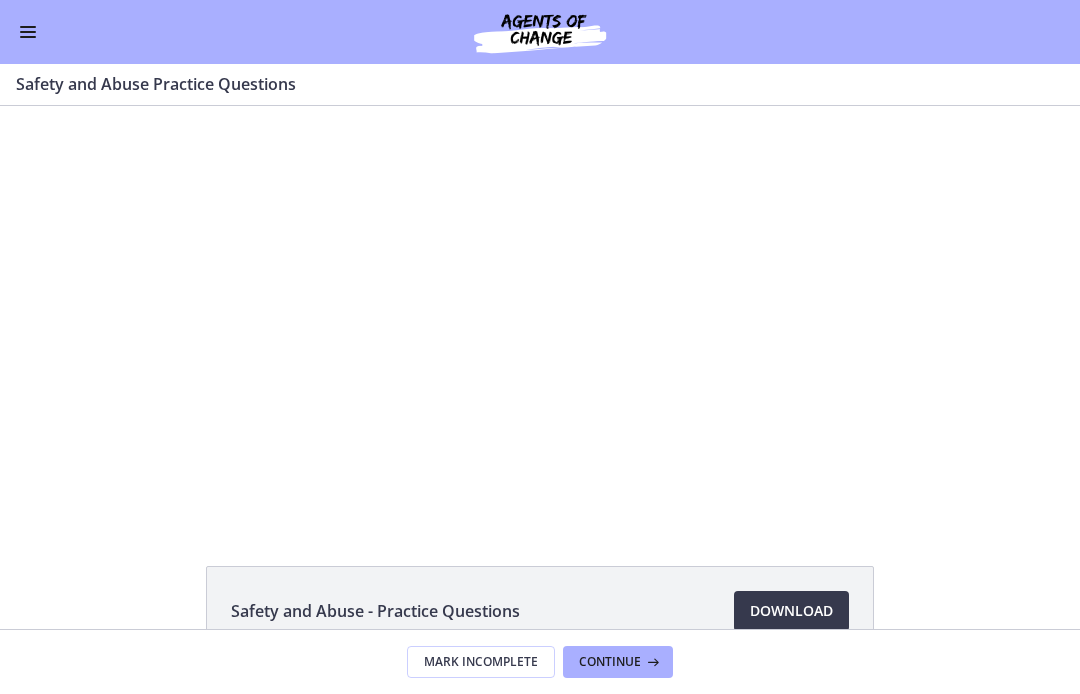 scroll, scrollTop: 0, scrollLeft: 0, axis: both 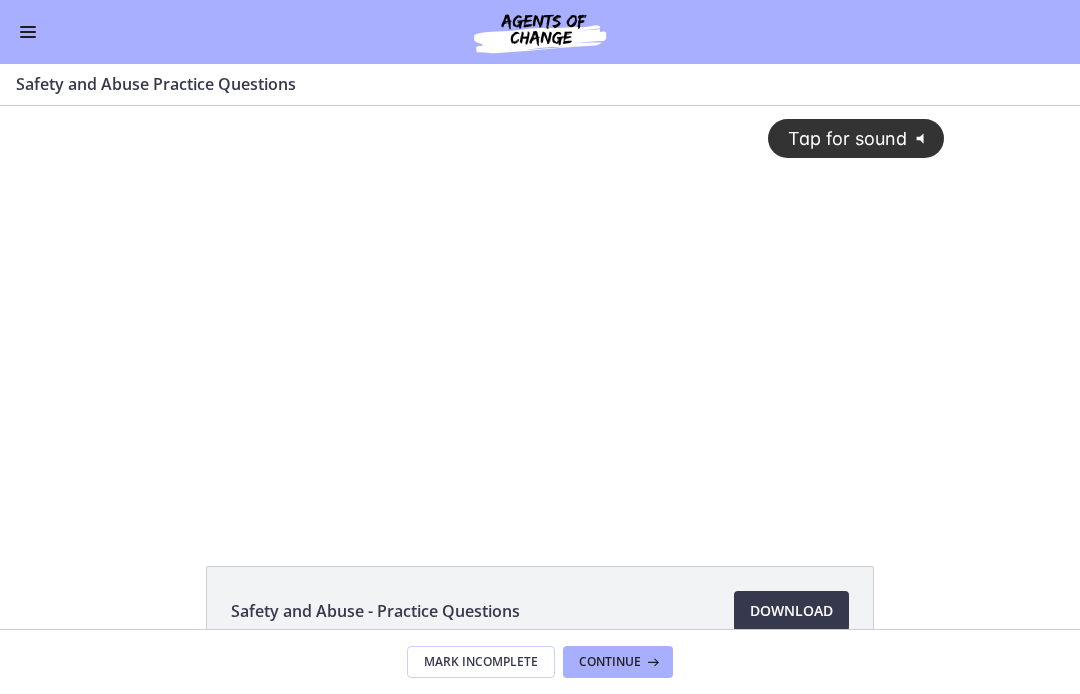 click on "Download
Opens in a new window" at bounding box center (791, 611) 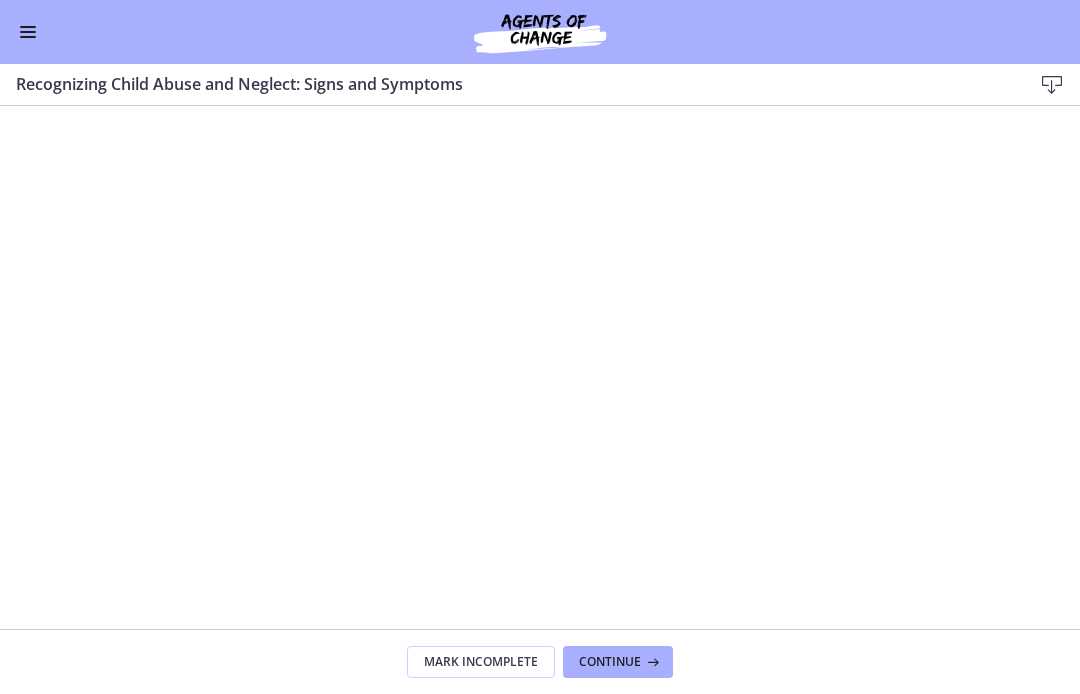 click on "Continue" at bounding box center (610, 662) 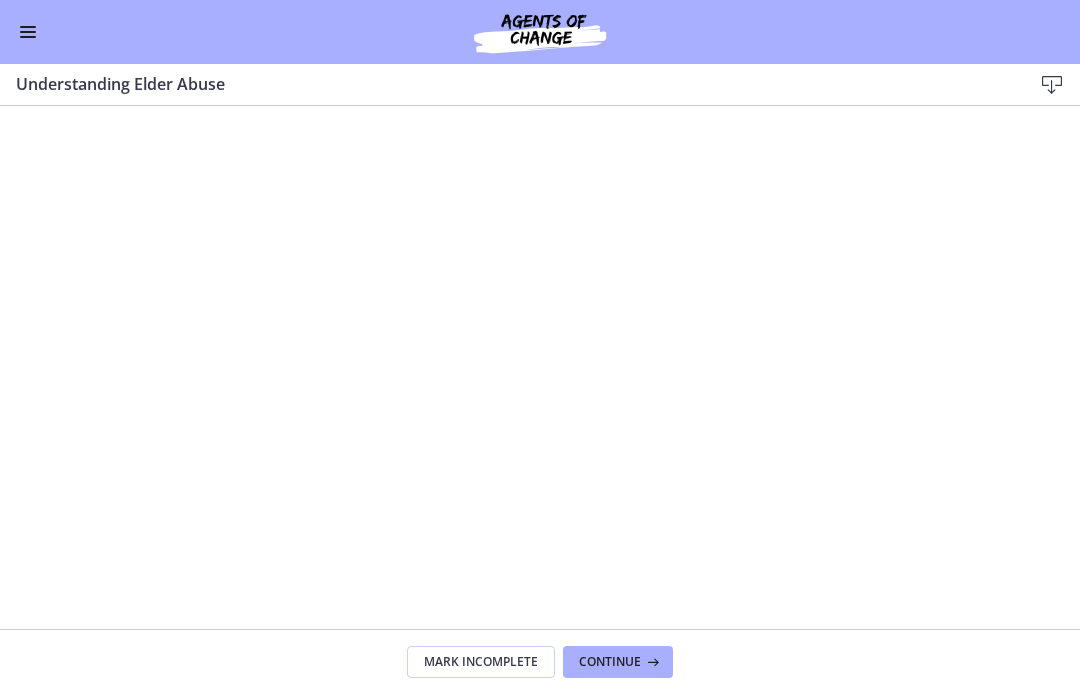 click on "Continue" at bounding box center [610, 662] 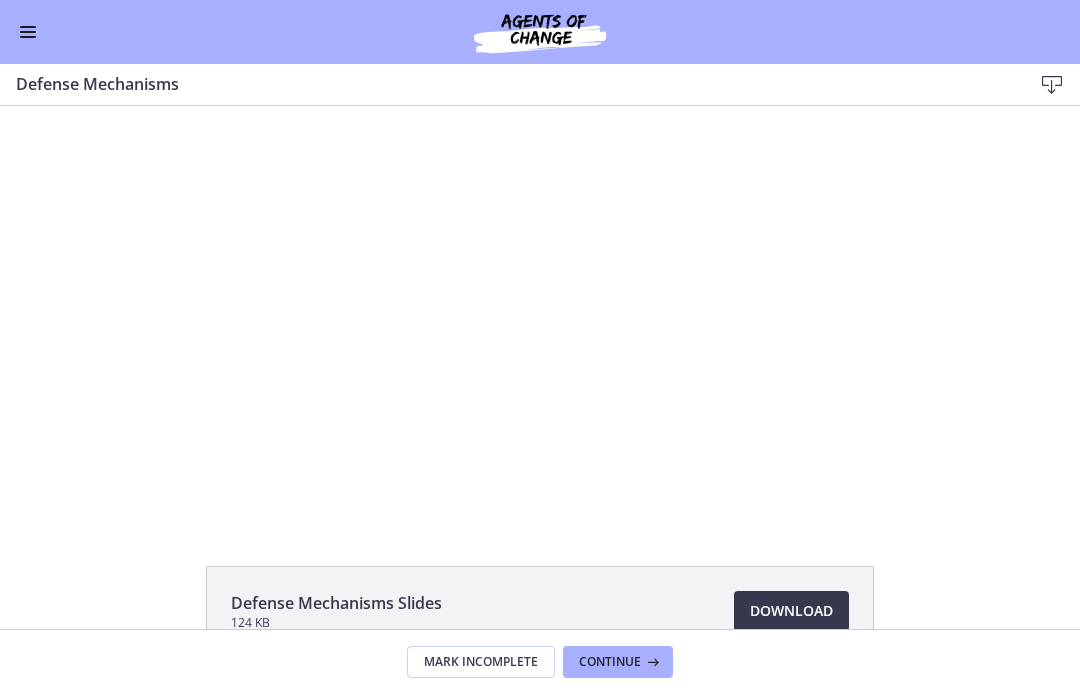 scroll, scrollTop: 0, scrollLeft: 0, axis: both 